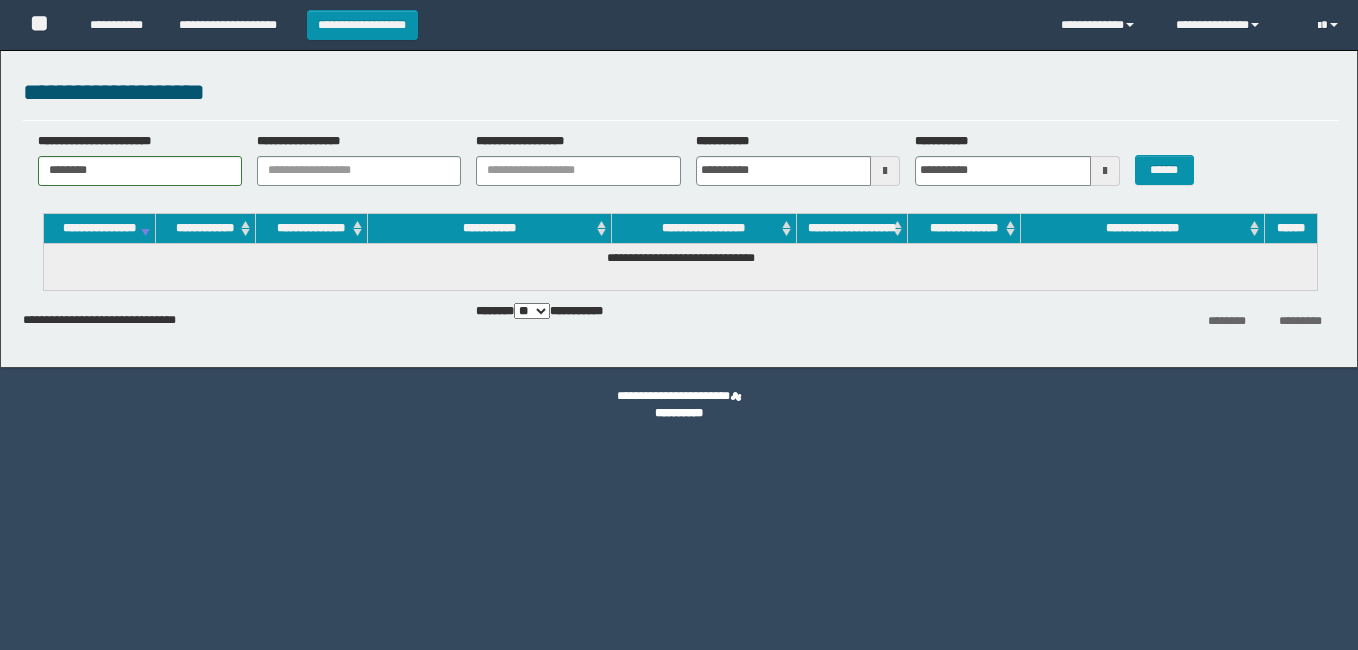 scroll, scrollTop: 0, scrollLeft: 0, axis: both 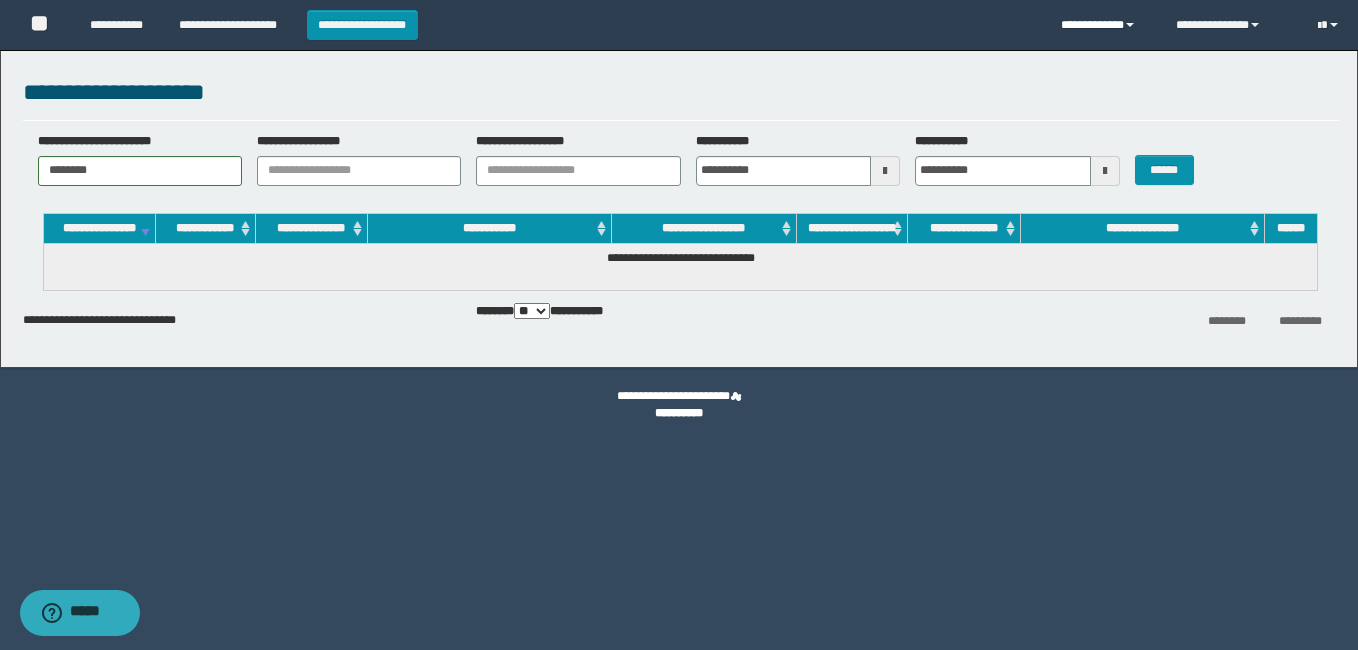 click on "**********" at bounding box center (1103, 25) 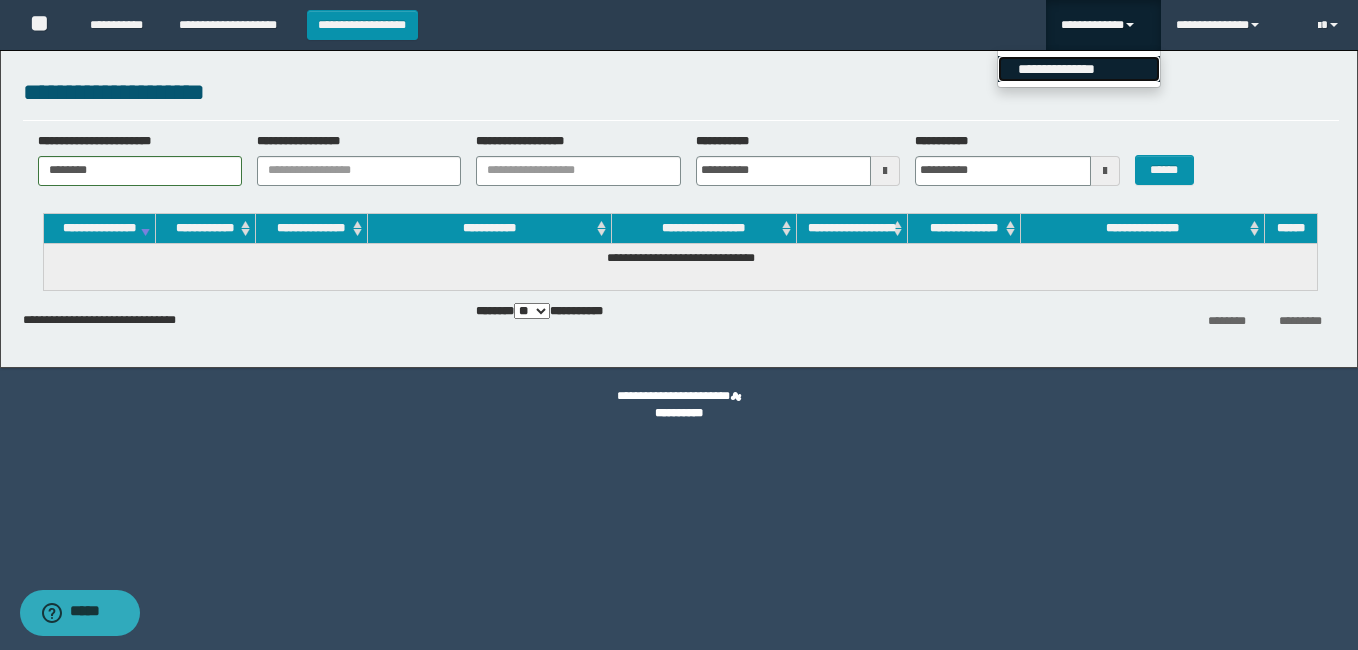click on "**********" at bounding box center [1079, 69] 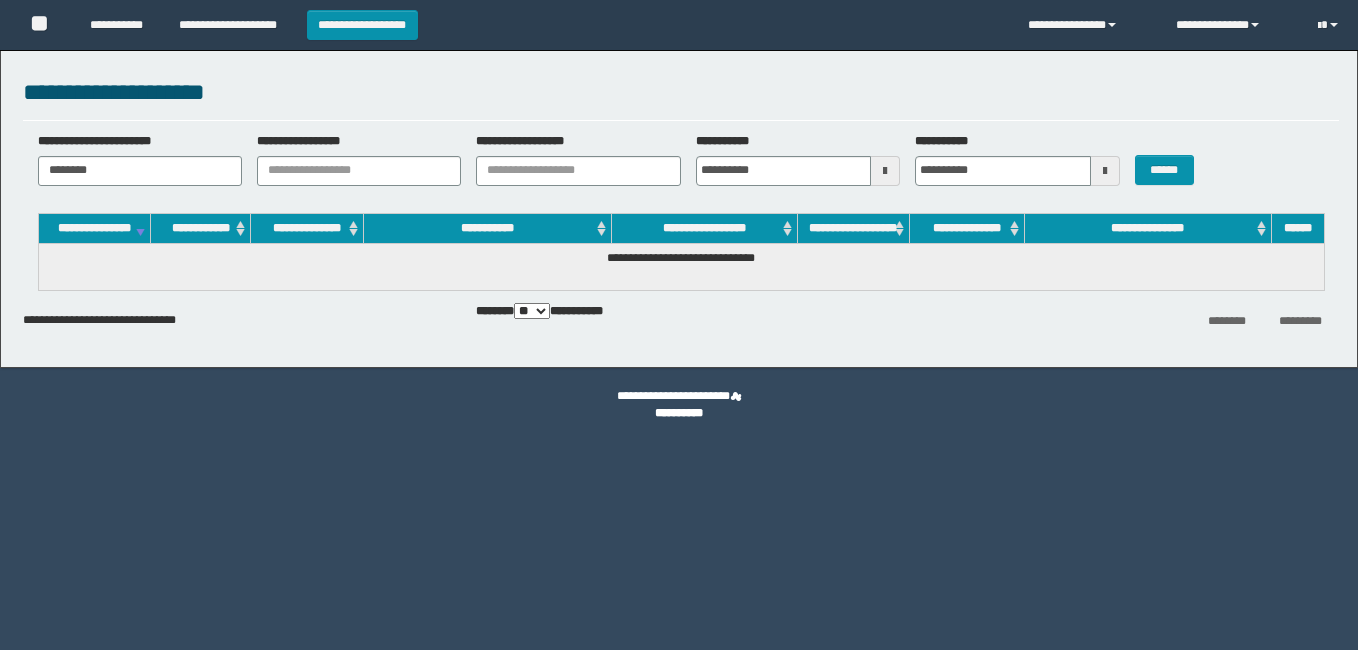 scroll, scrollTop: 0, scrollLeft: 0, axis: both 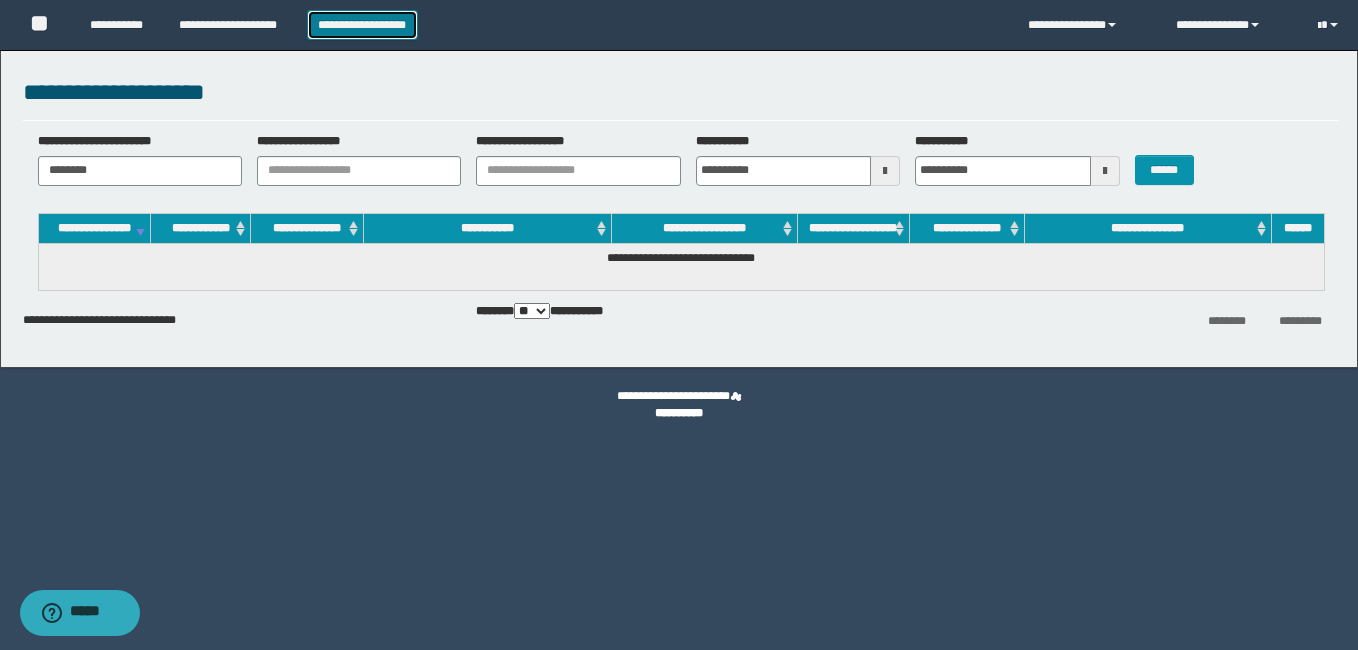 click on "**********" at bounding box center [362, 25] 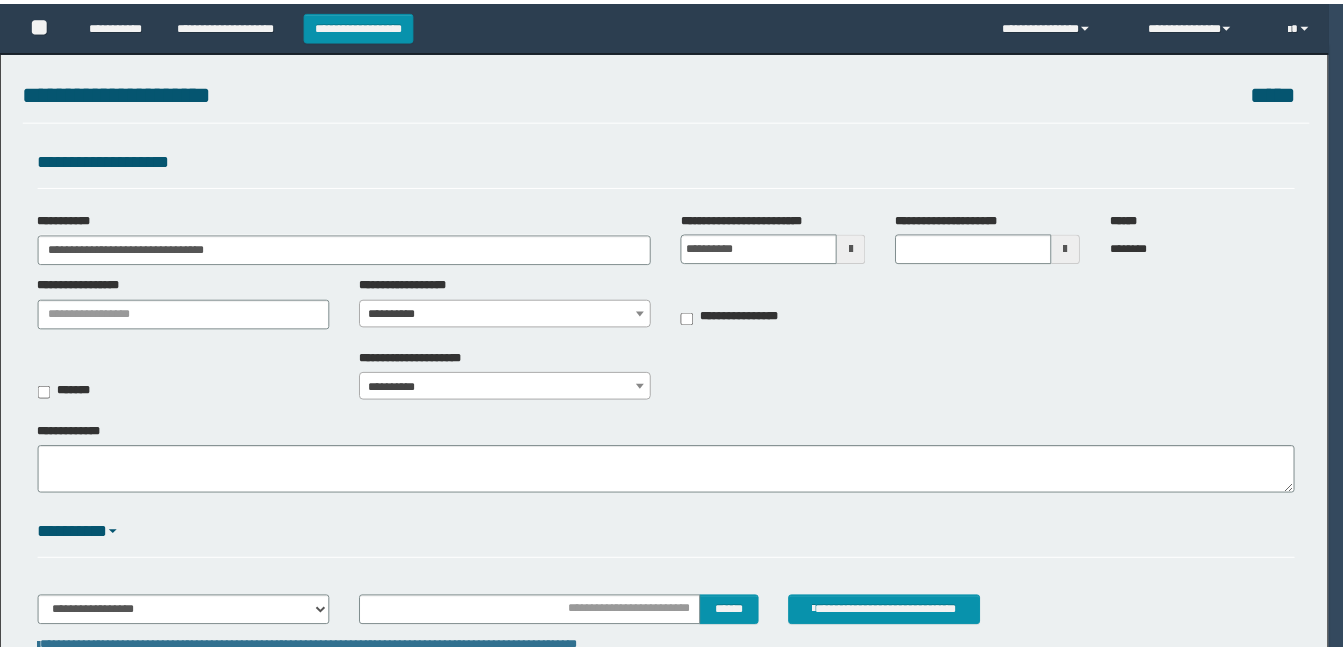 scroll, scrollTop: 0, scrollLeft: 0, axis: both 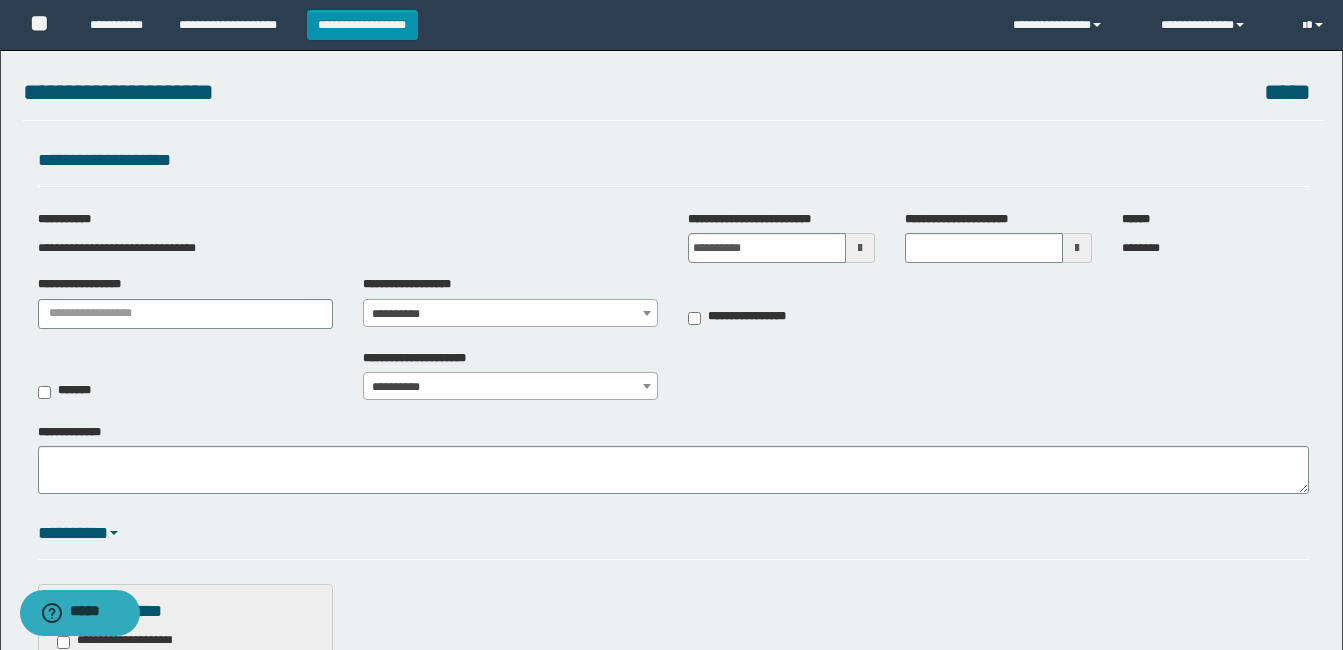 click on "**********" at bounding box center (510, 314) 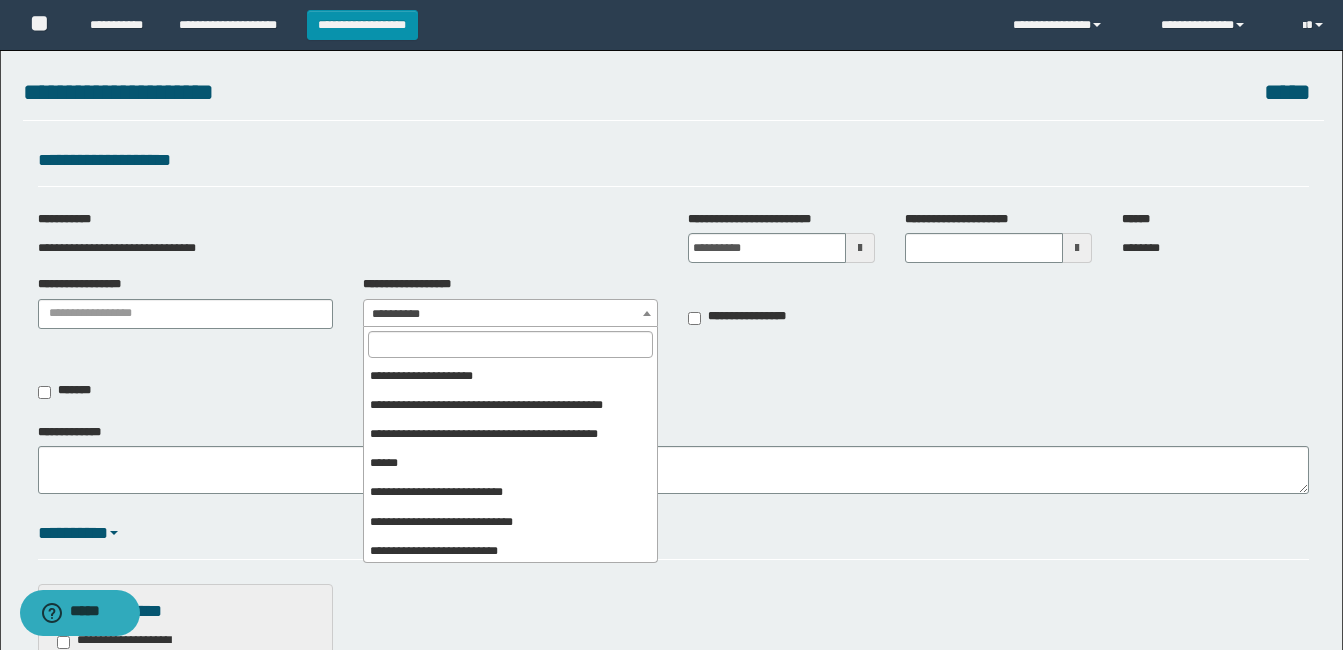 scroll, scrollTop: 268, scrollLeft: 0, axis: vertical 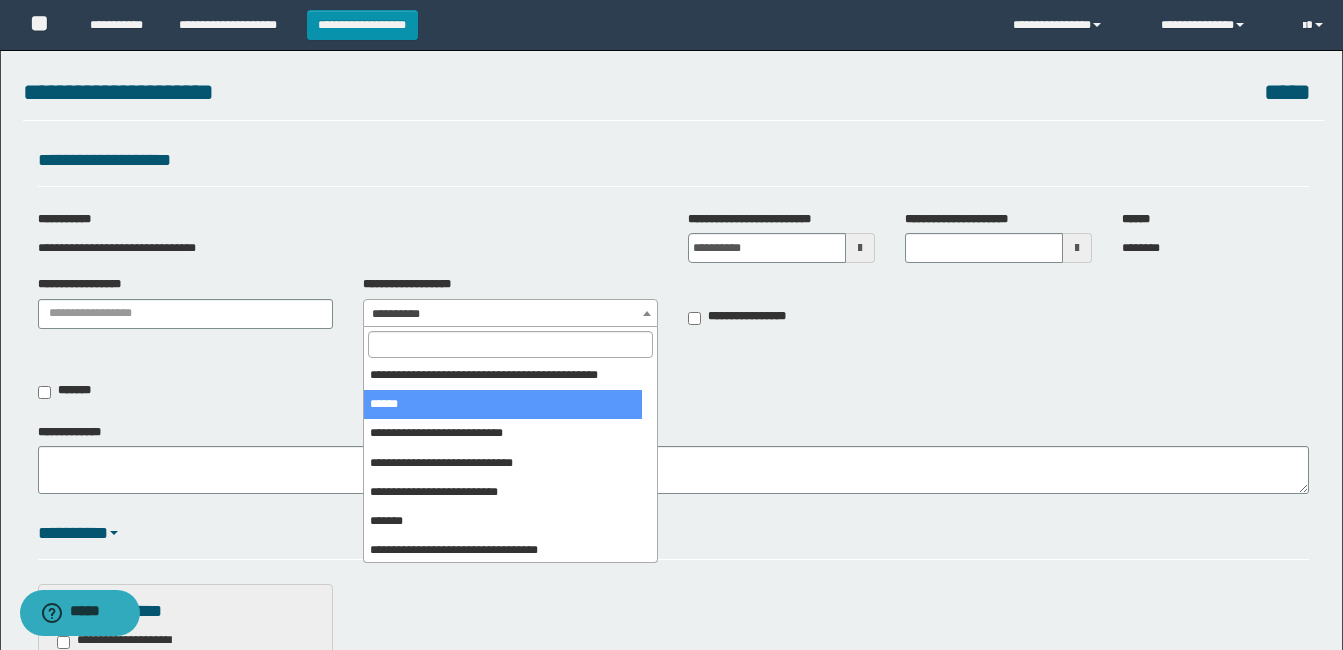 select on "***" 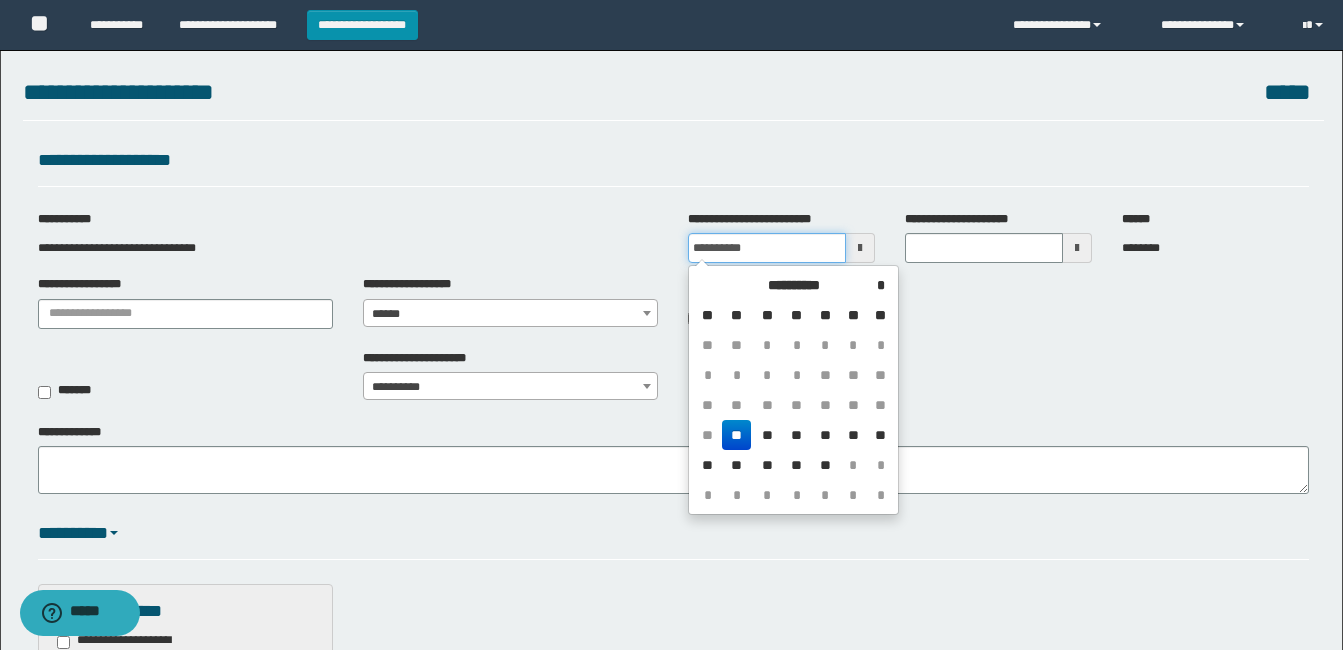 click on "**********" at bounding box center [767, 248] 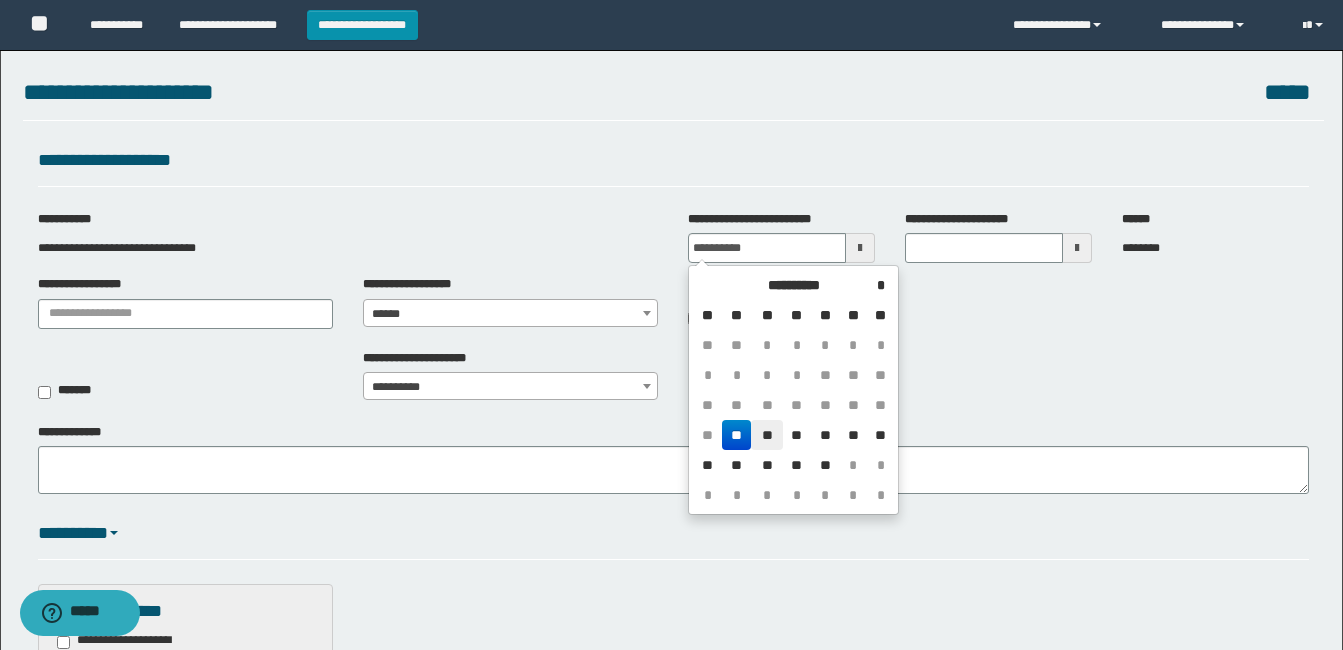 click on "**" at bounding box center [767, 435] 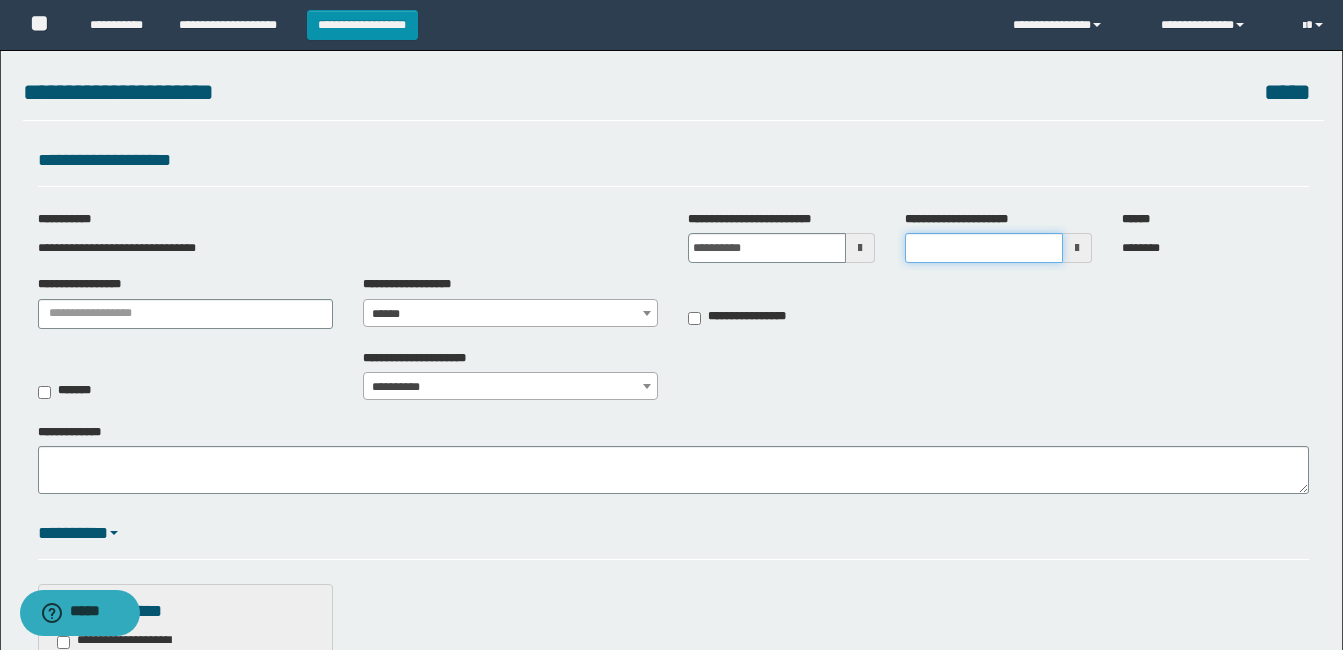 click on "**********" at bounding box center (984, 248) 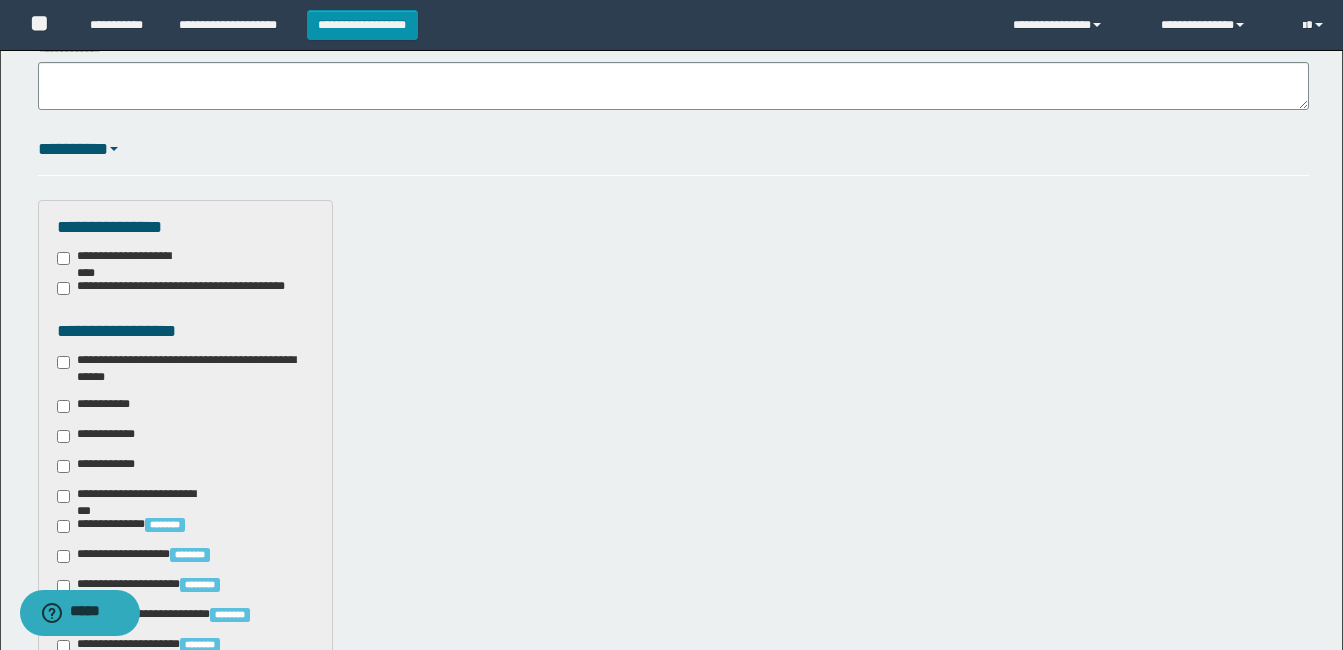 scroll, scrollTop: 400, scrollLeft: 0, axis: vertical 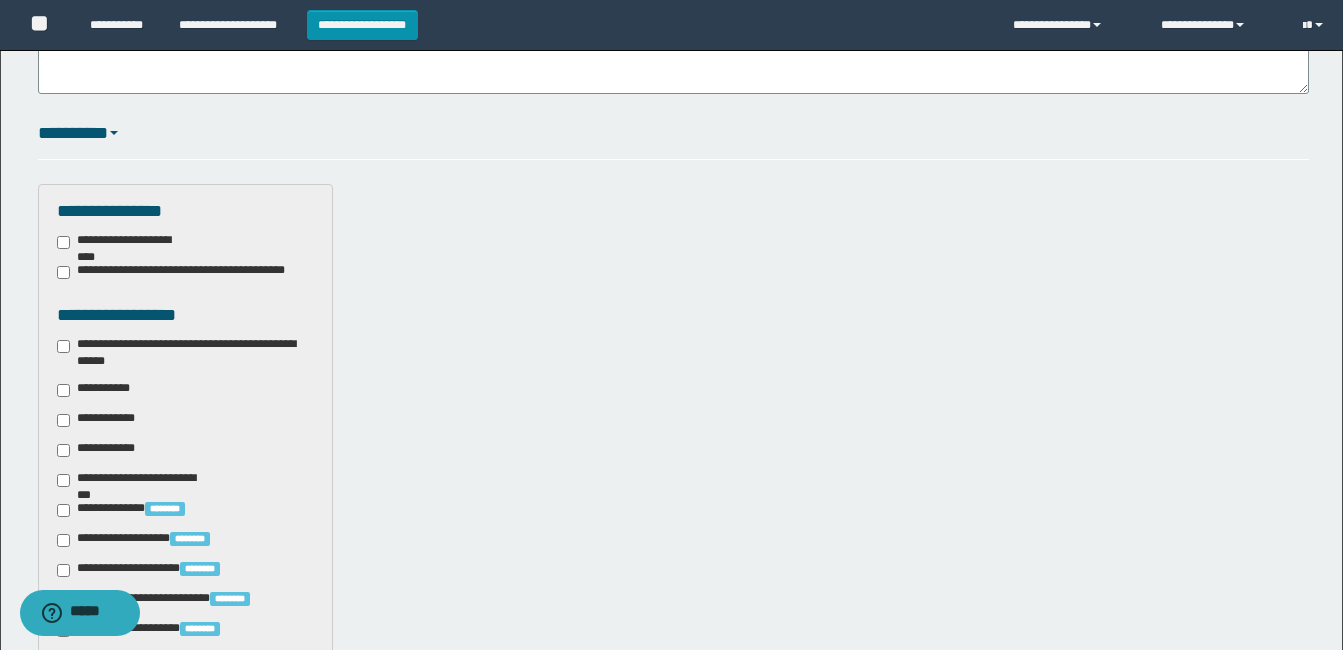 click on "**********" at bounding box center [185, 353] 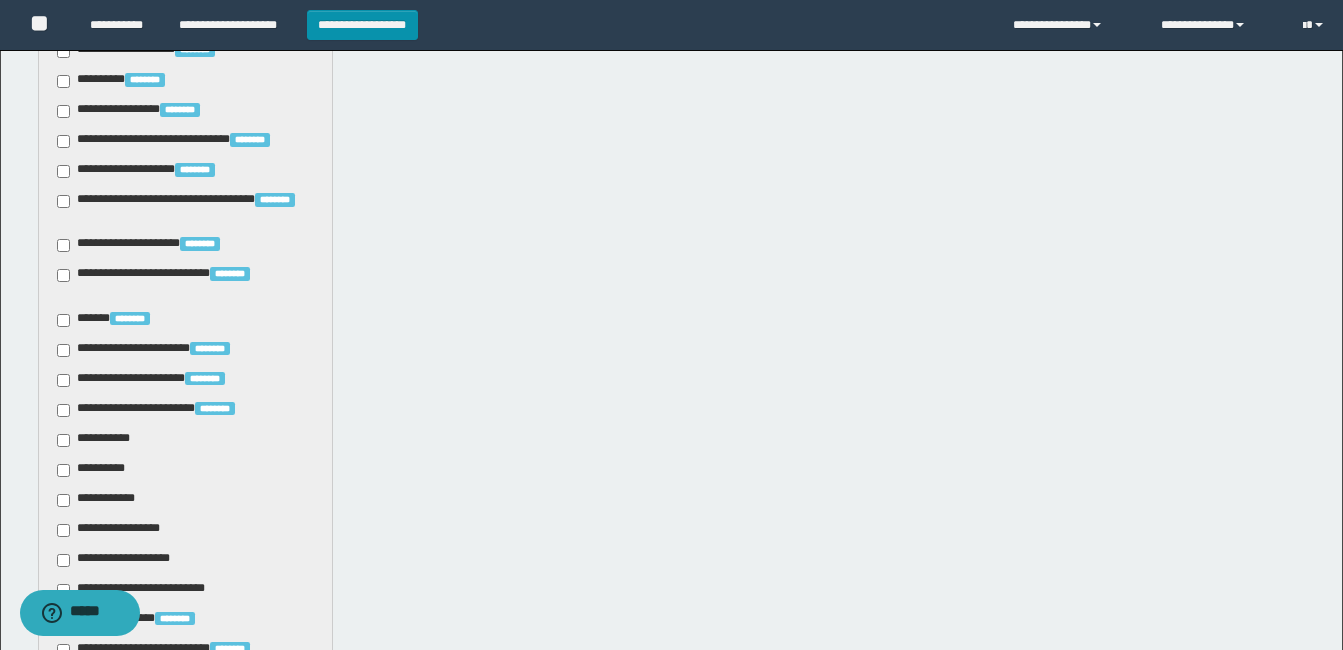 scroll, scrollTop: 1100, scrollLeft: 0, axis: vertical 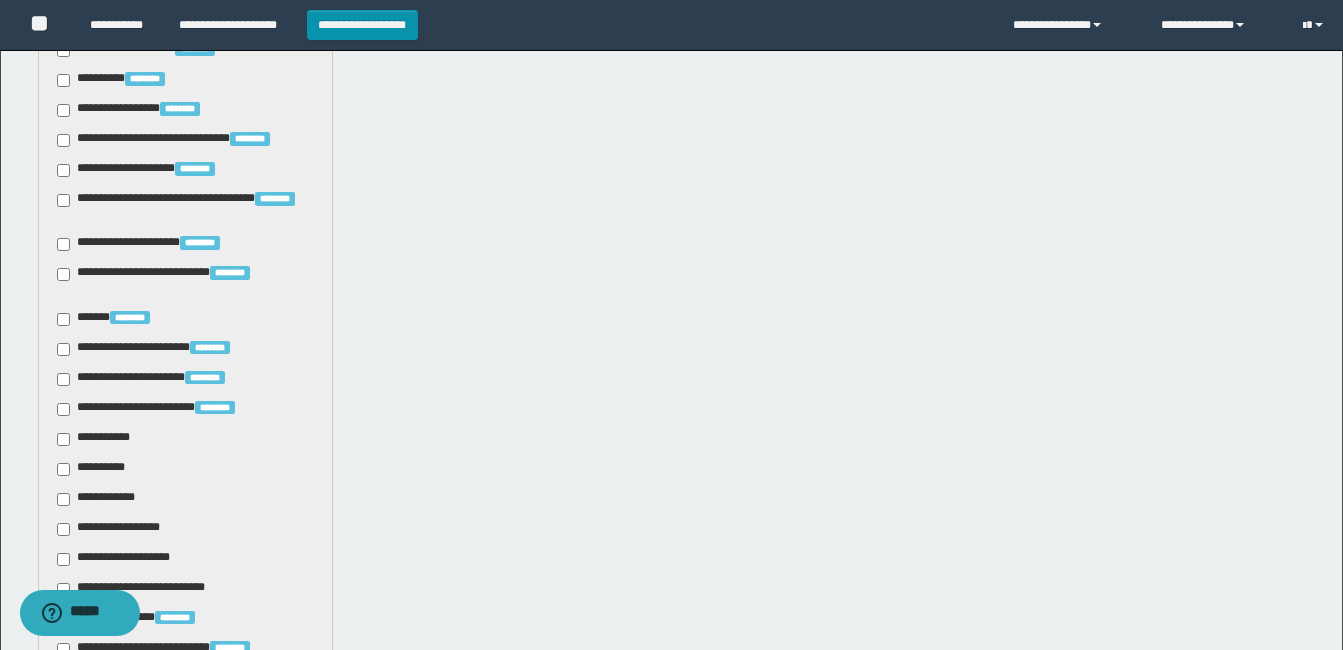 click on "**********" at bounding box center [97, 439] 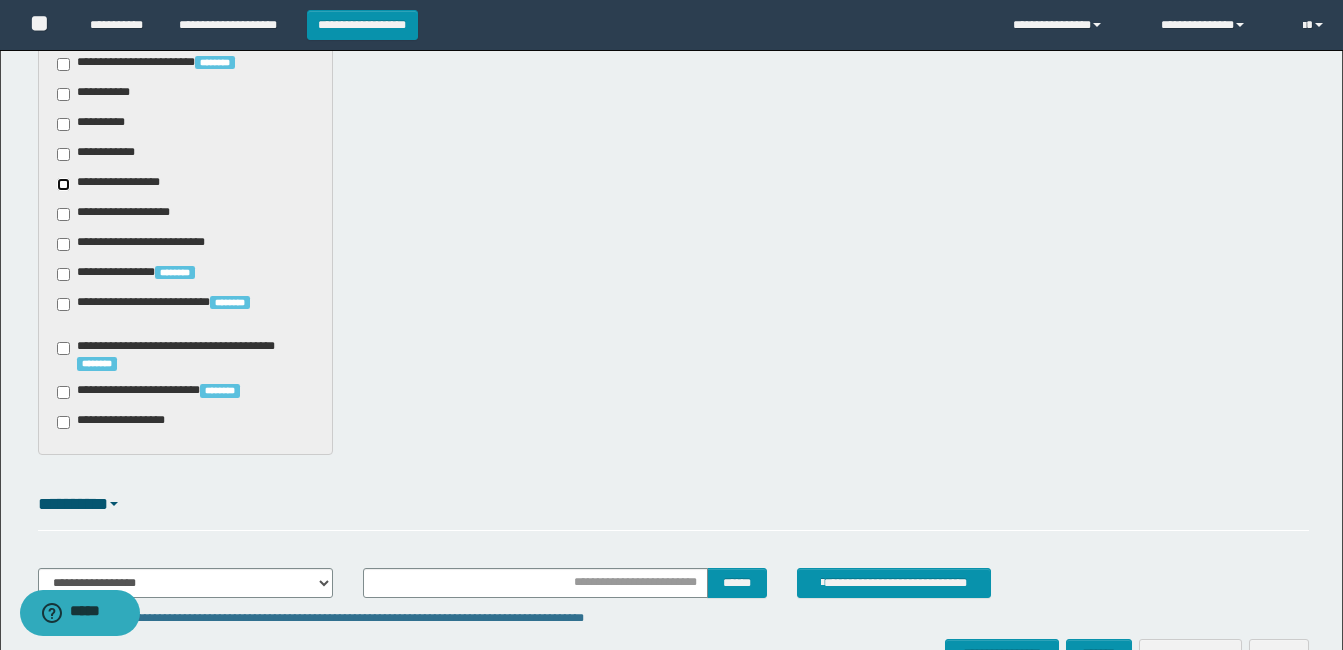 scroll, scrollTop: 1569, scrollLeft: 0, axis: vertical 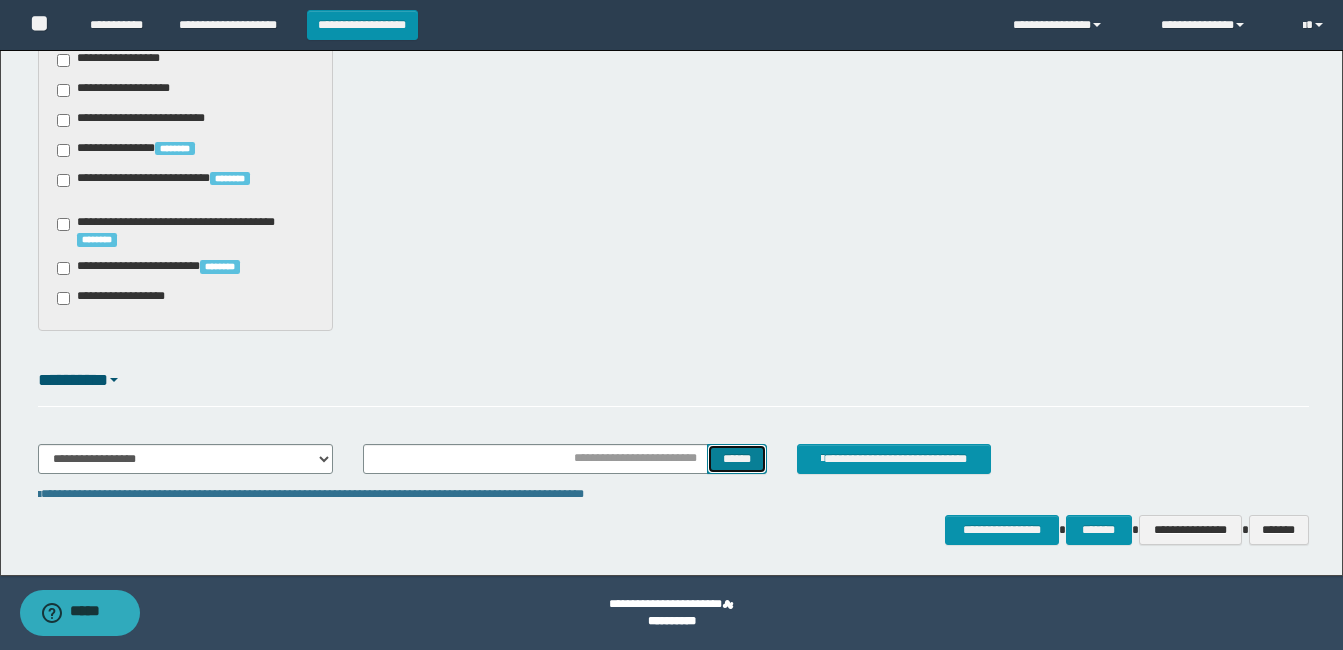 click on "******" at bounding box center [736, 459] 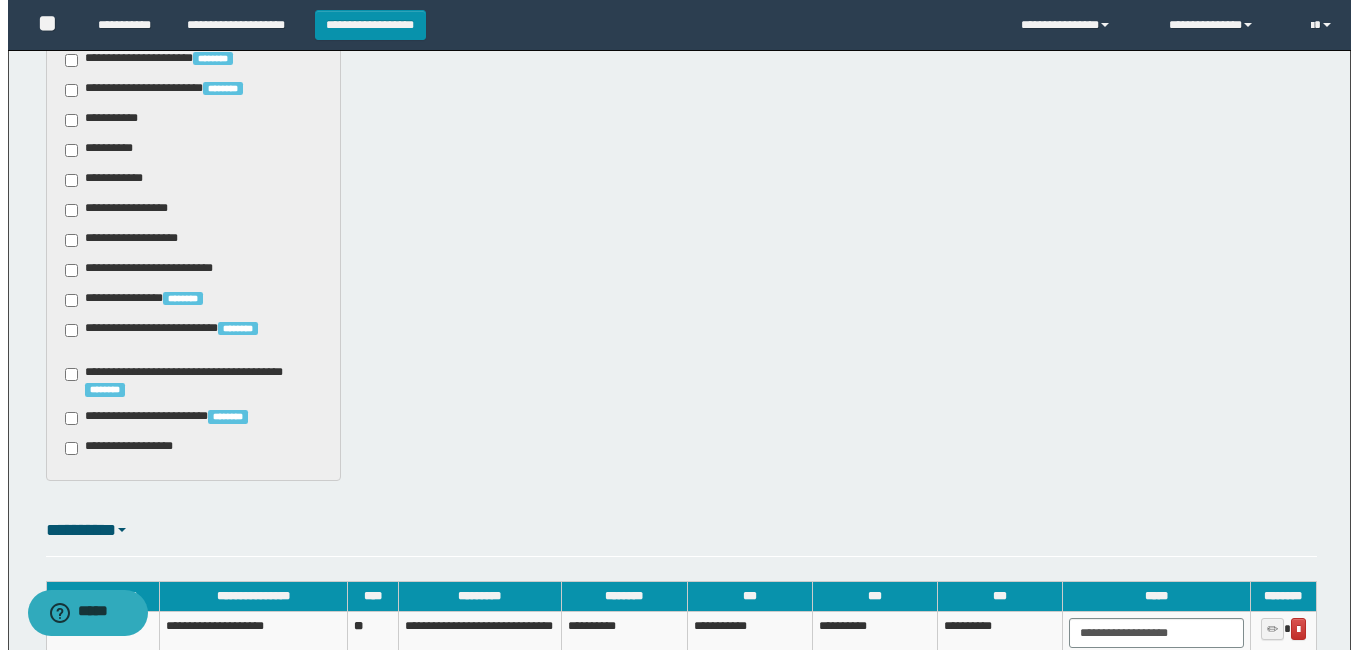 scroll, scrollTop: 1667, scrollLeft: 0, axis: vertical 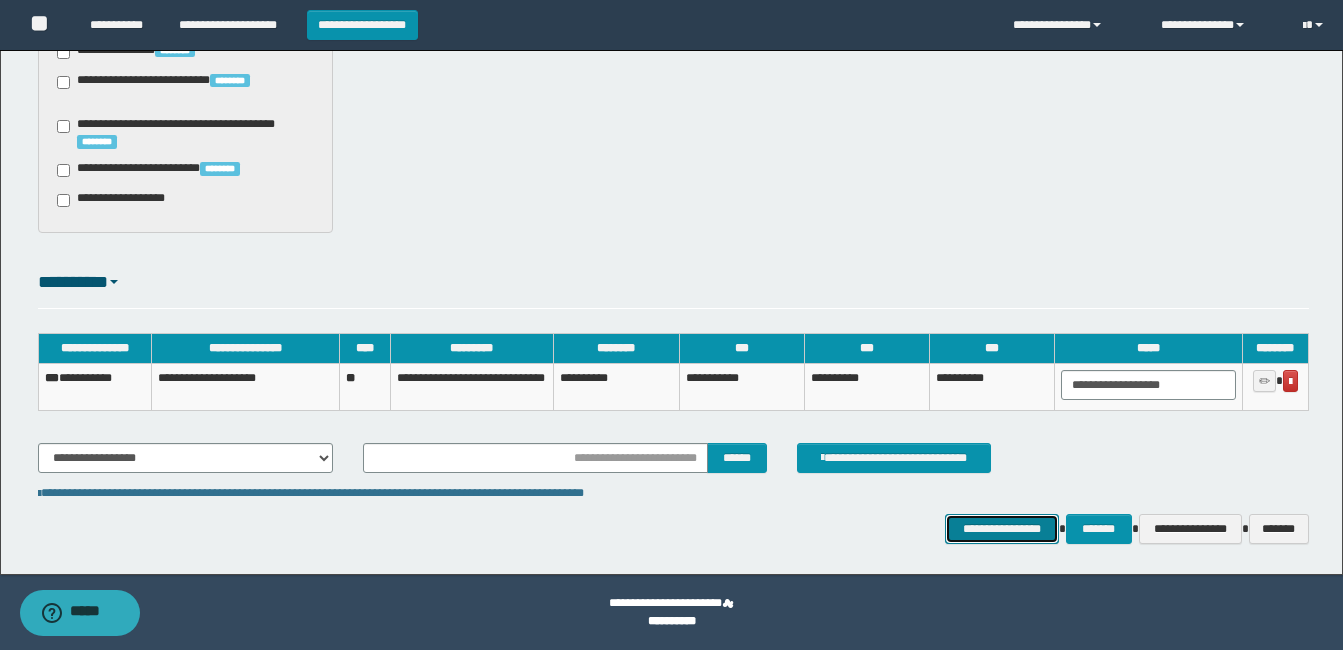 click on "**********" at bounding box center (1001, 529) 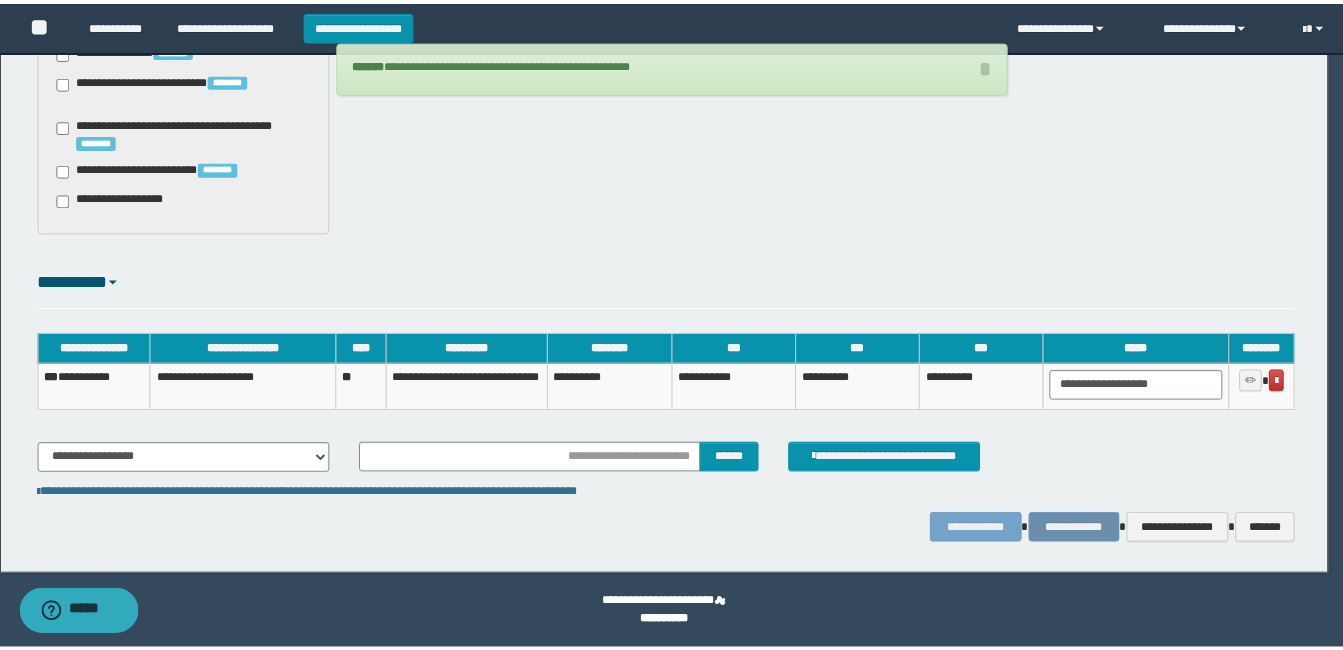 scroll, scrollTop: 1652, scrollLeft: 0, axis: vertical 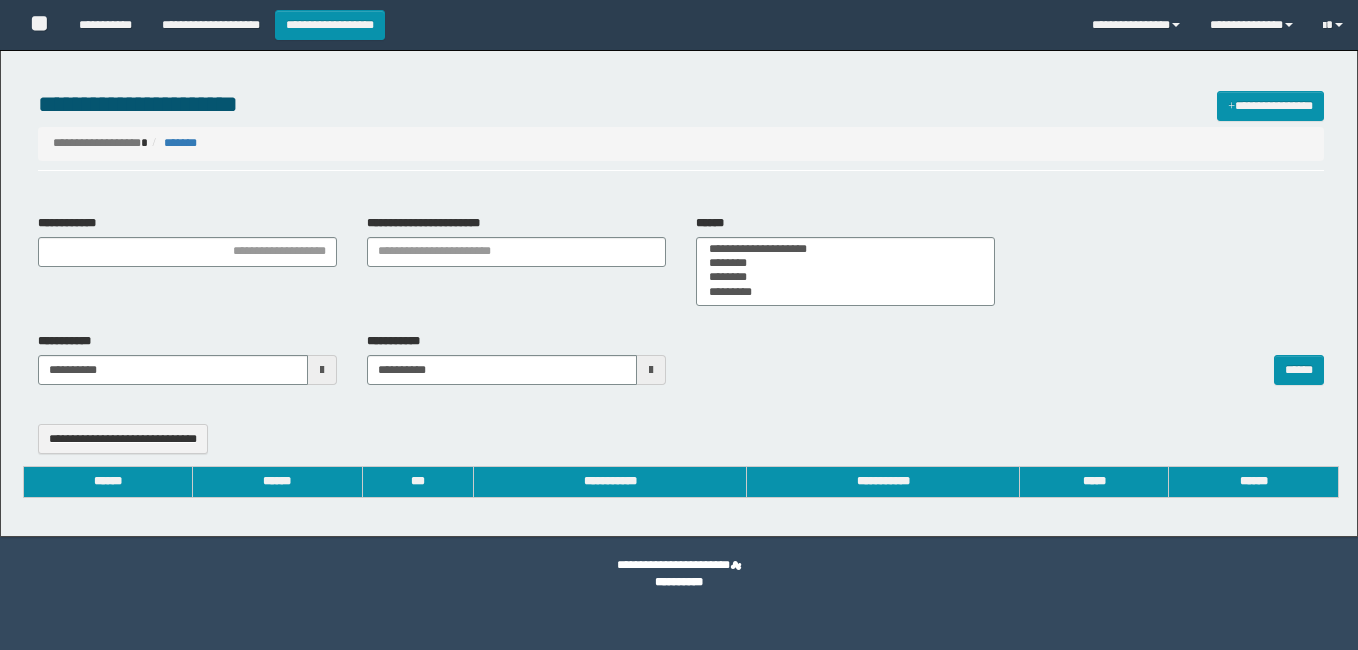 select 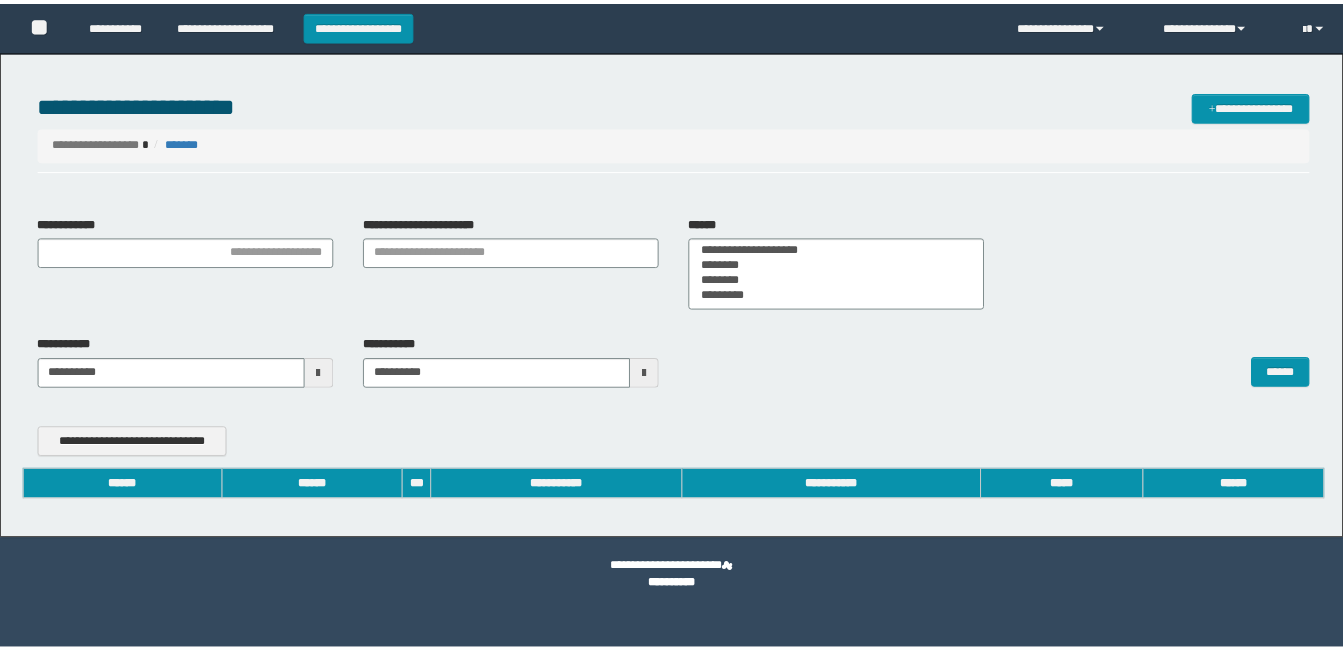 scroll, scrollTop: 0, scrollLeft: 0, axis: both 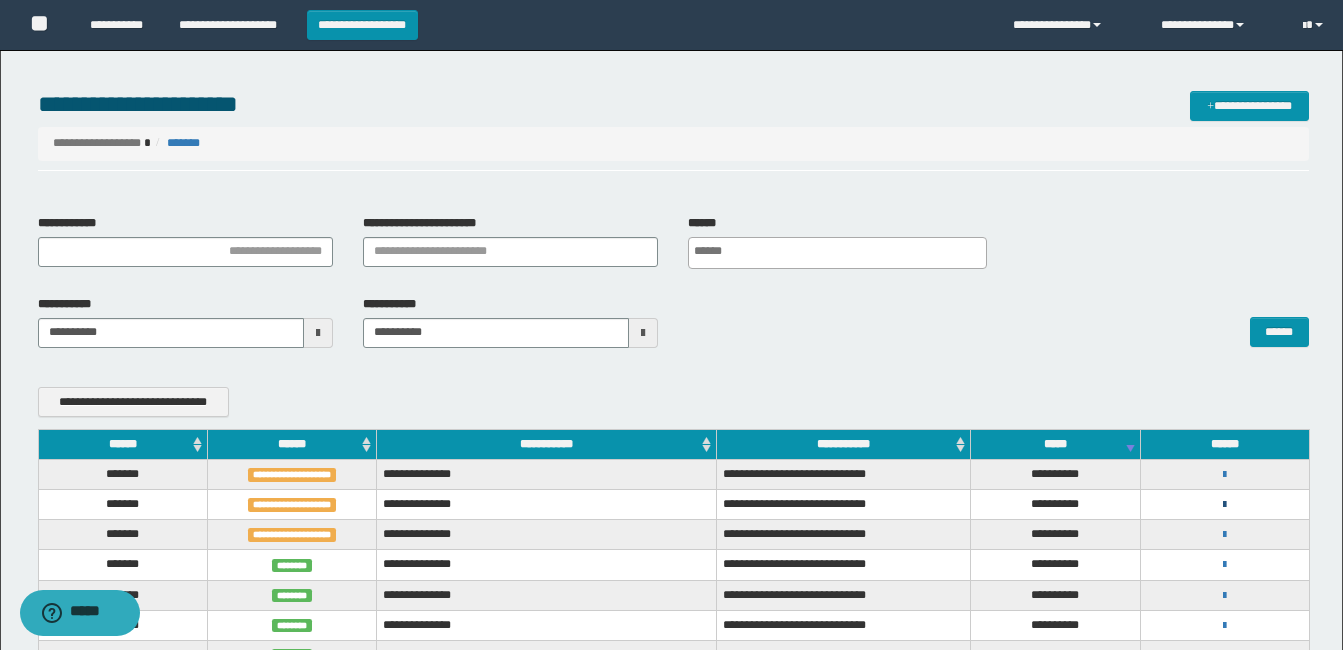 click at bounding box center [1224, 505] 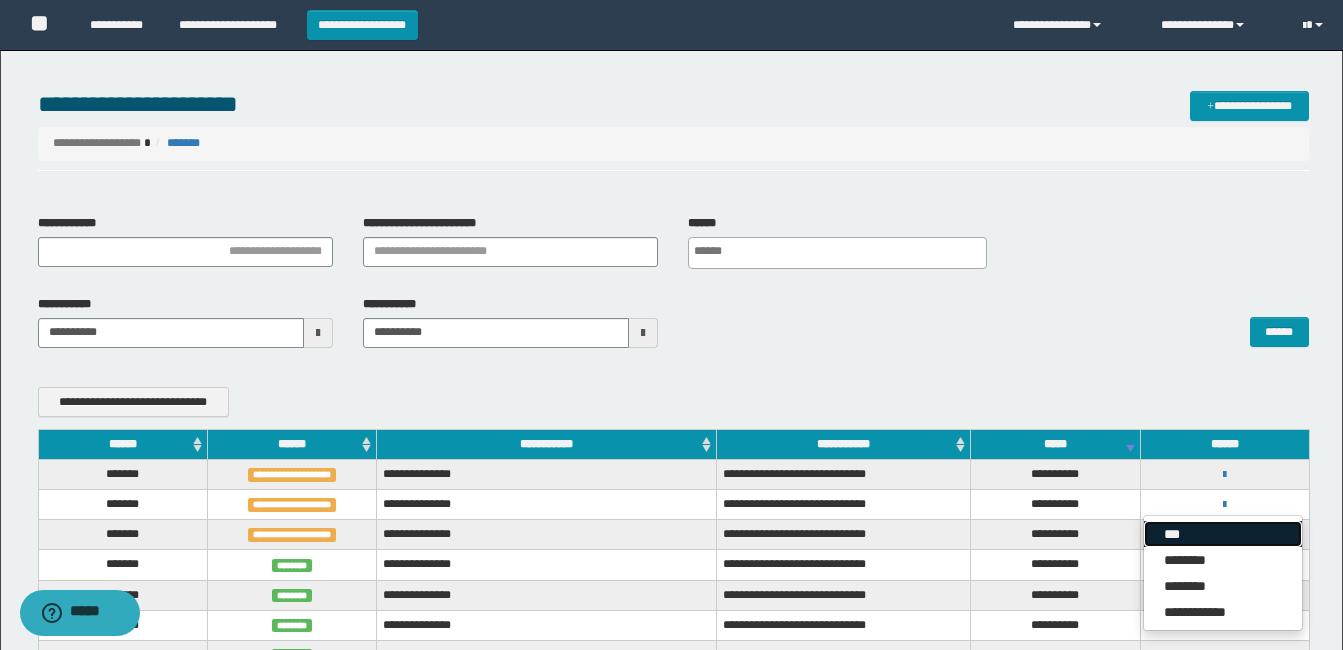 click on "***" at bounding box center [1223, 534] 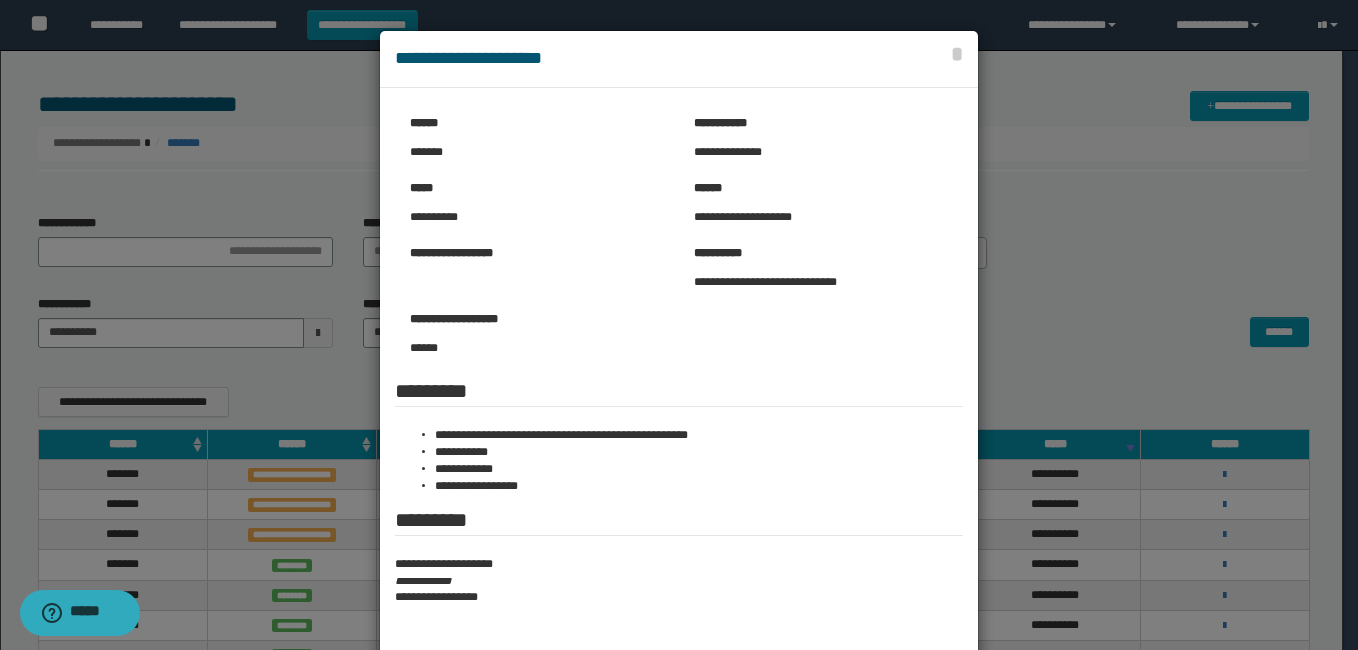 drag, startPoint x: 1098, startPoint y: 219, endPoint x: 1217, endPoint y: 298, distance: 142.83557 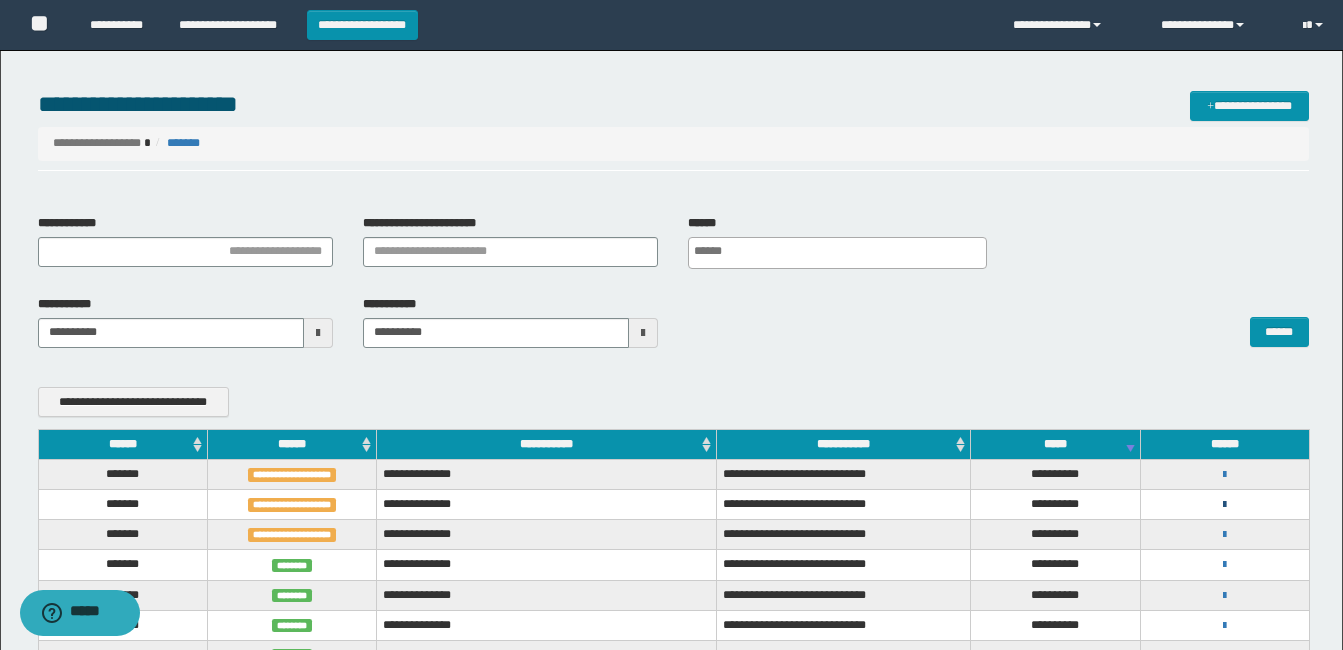 click at bounding box center [1224, 505] 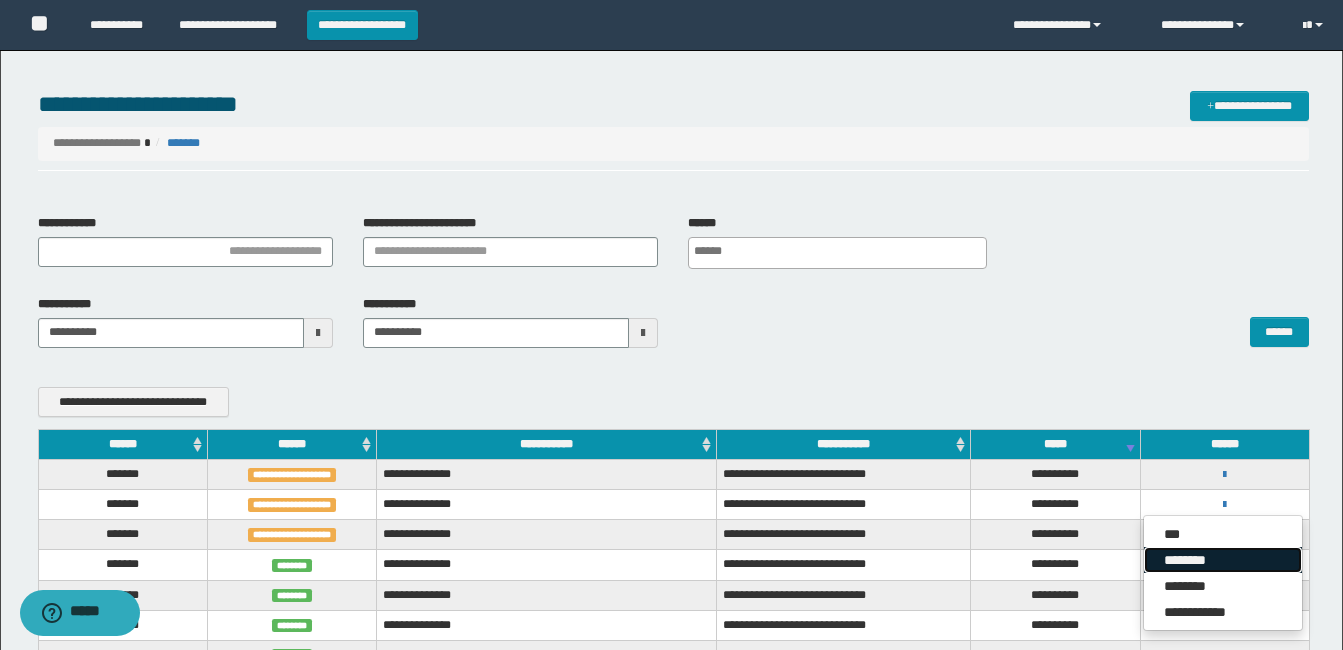 click on "********" at bounding box center [1223, 560] 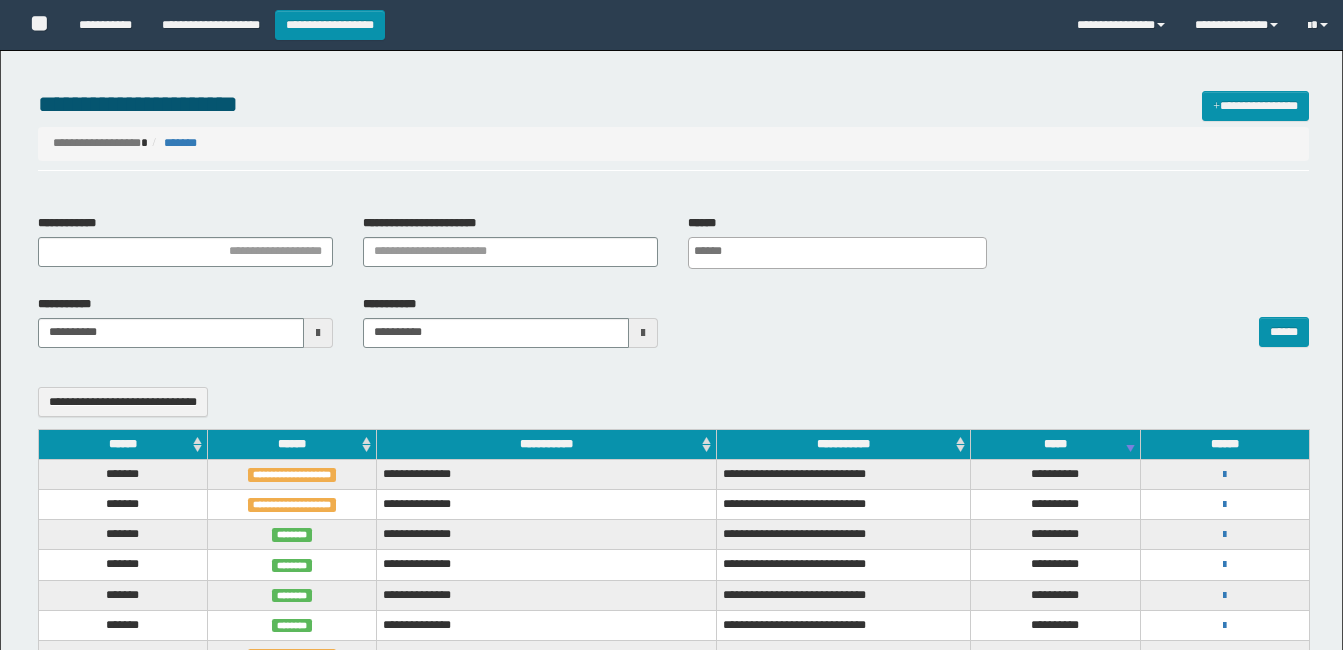 select 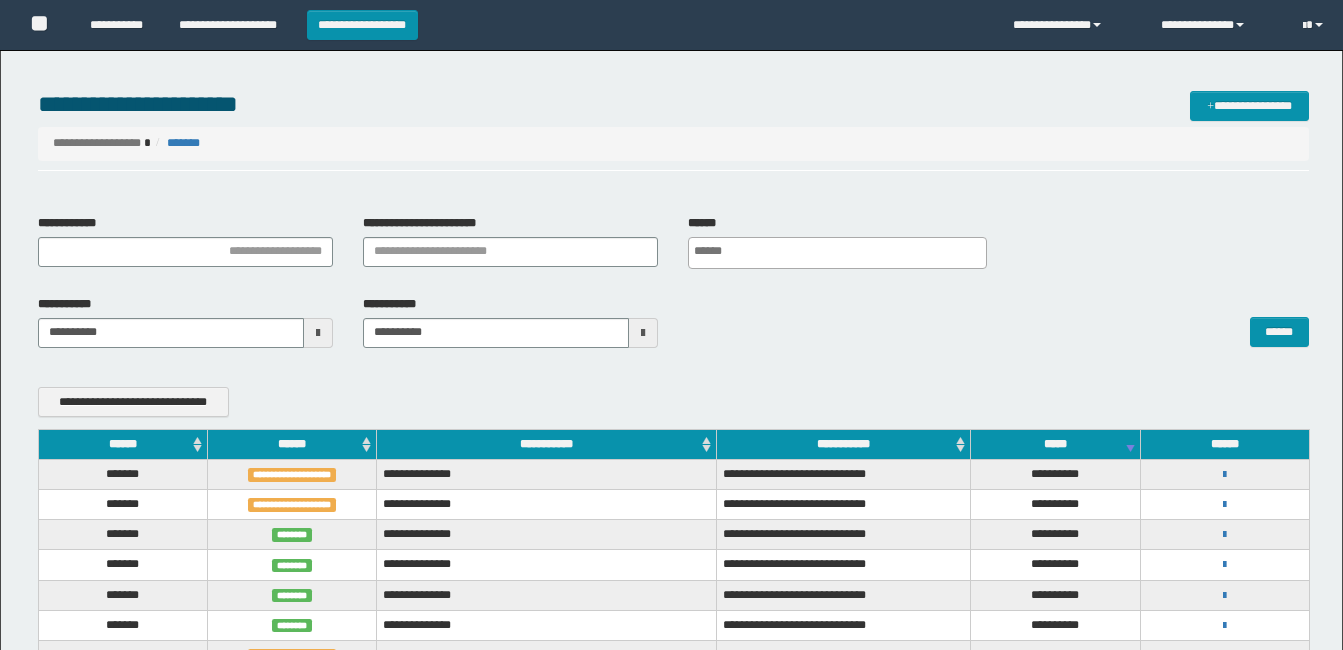 scroll, scrollTop: 0, scrollLeft: 0, axis: both 